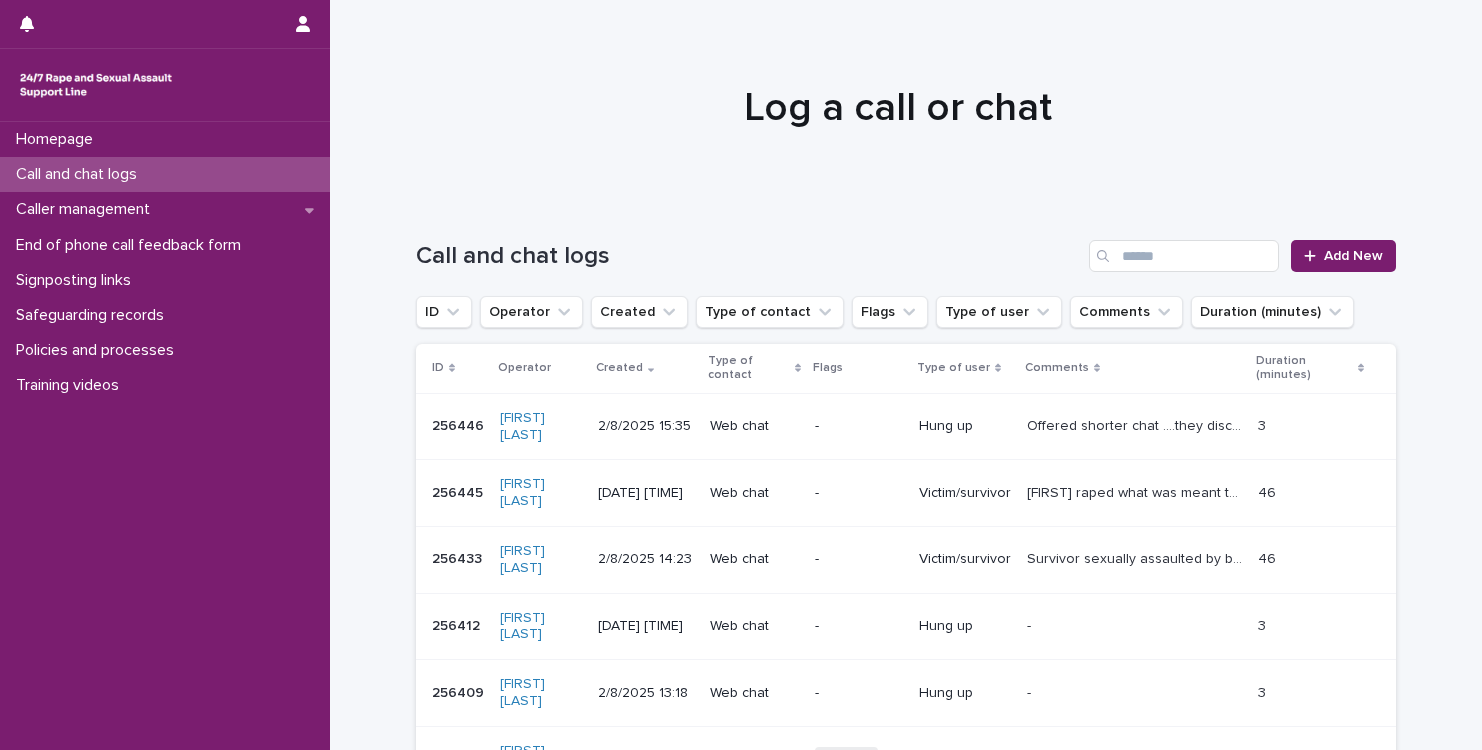 scroll, scrollTop: 0, scrollLeft: 0, axis: both 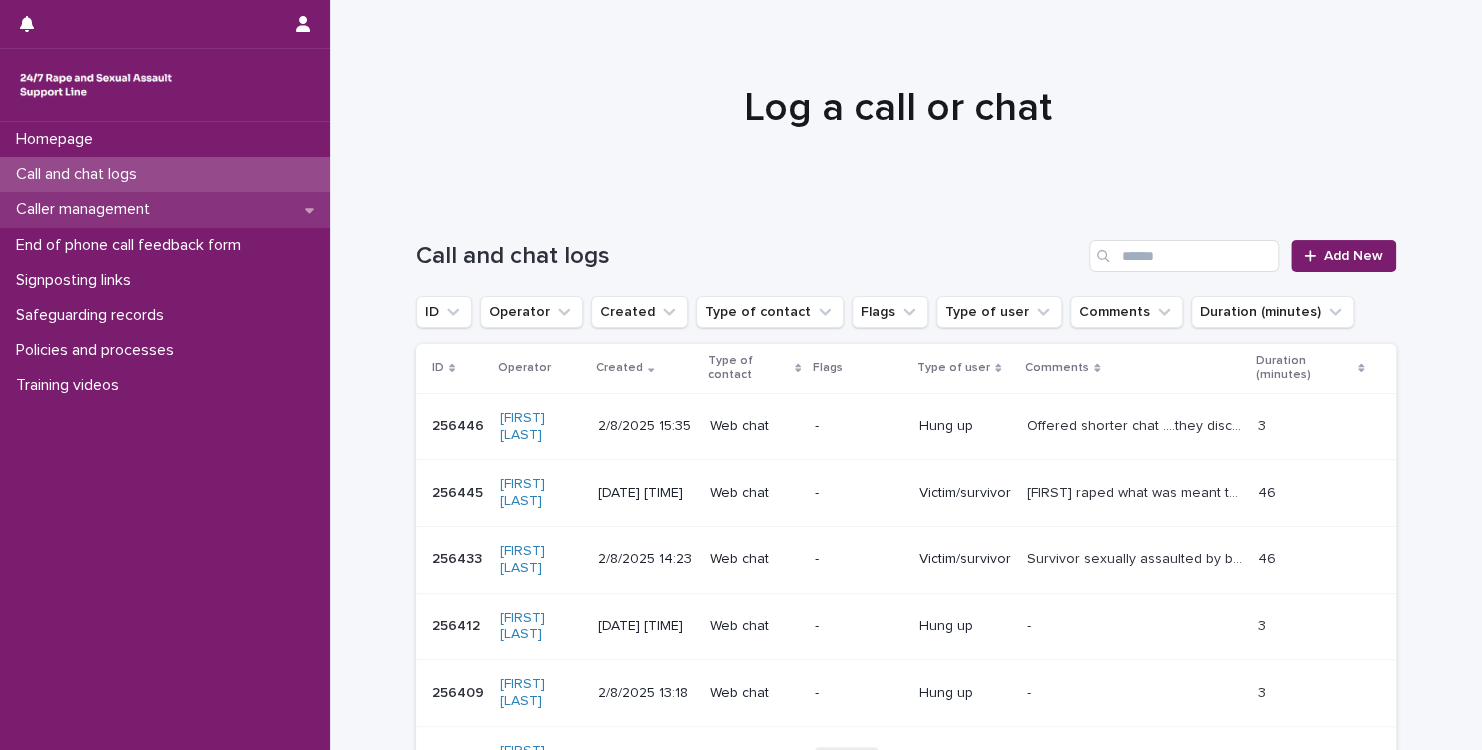 click on "Caller management" at bounding box center [87, 209] 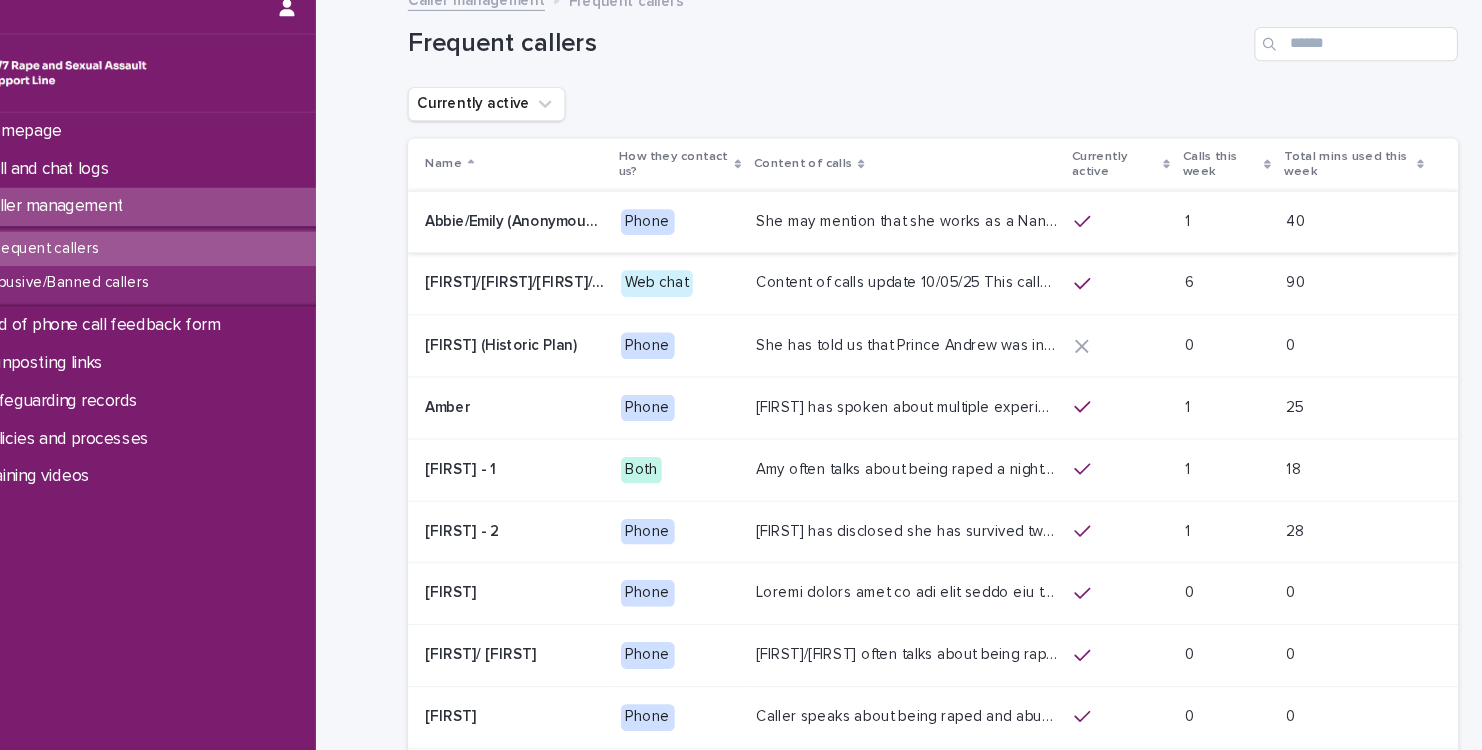 scroll, scrollTop: 0, scrollLeft: 0, axis: both 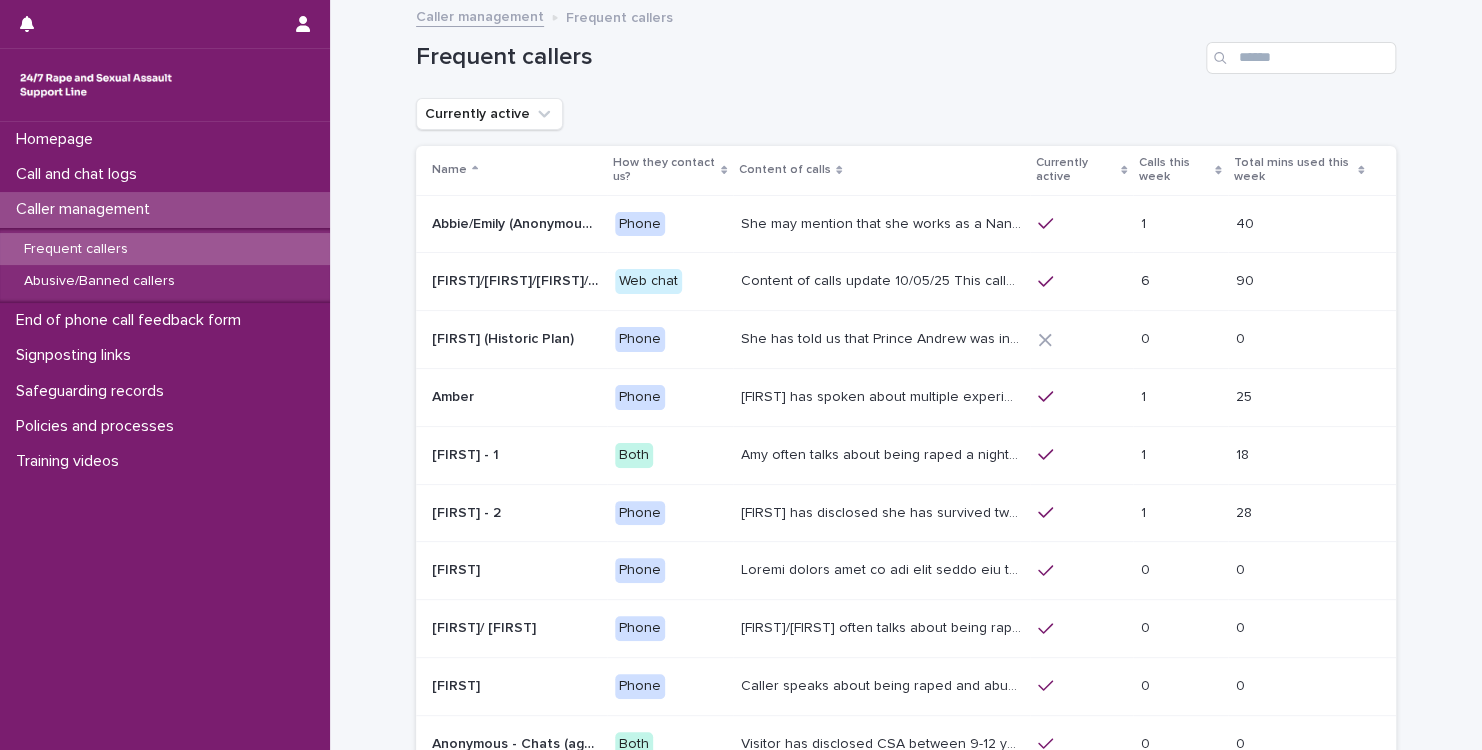 click on "Content of calls update 10/05/25
This caller discloses different sexual violence they have experienced, it is usually recent.
More recently they have been disclosing sexual violence perpetrated by a gang/group of perpetrators. Alongside what they have already disclosed.
They have mentioned having suicidal thoughts and also attempts.
They have also disclosed on multiple contacts that they are currently getting treated for cancer (Chemotherapy).
Chatter uses a variety of names like Alice, Soph, Alexis, Danni, Scarlet, Katy, Hannah, Lucy, Alana, Cara.
Chatter will present in different ways.  She sometimes discusses being raped or experiencing domestic abuse by their partner / another perpetrator, or experiencing ritual abuse.
She will also often chat about some kind of loss, the loss of a child, her mum etc." at bounding box center (883, 279) 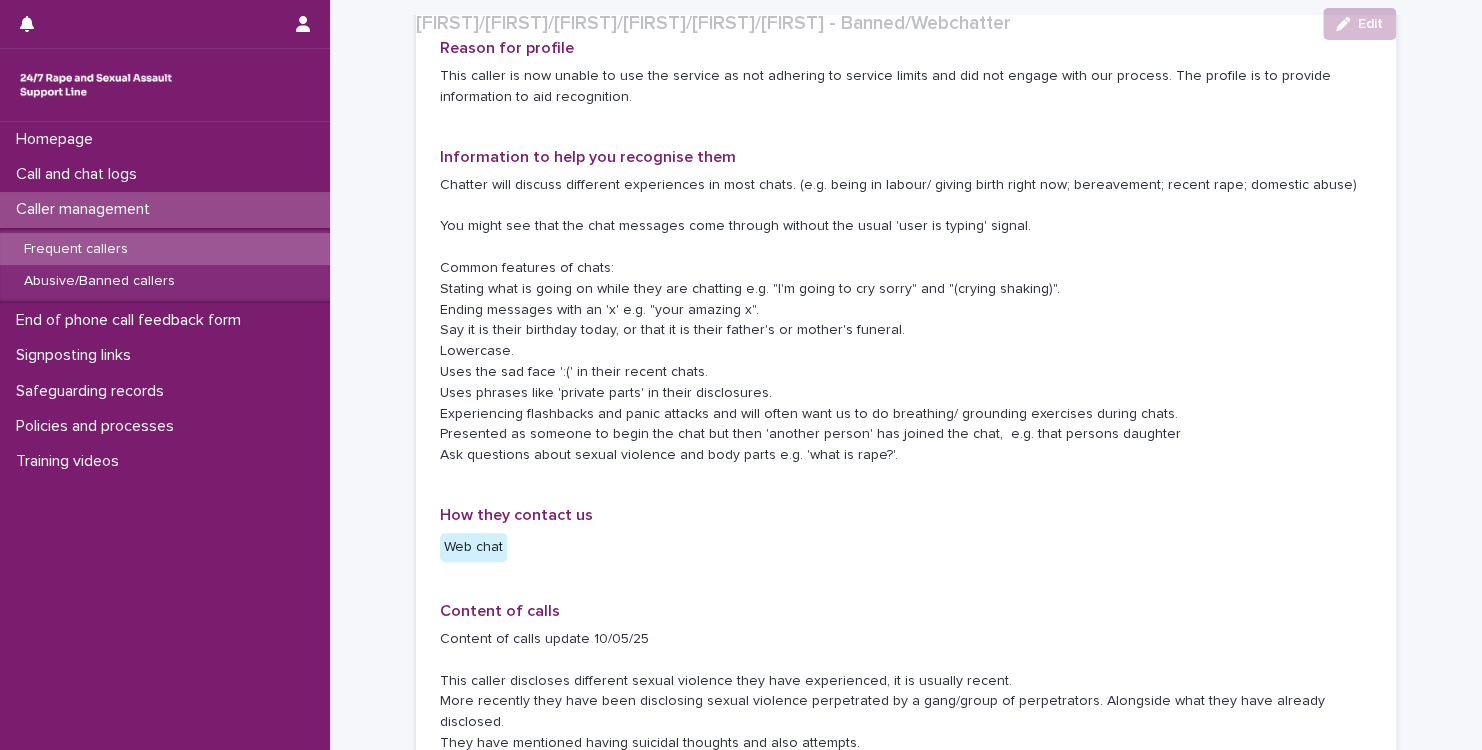 scroll, scrollTop: 386, scrollLeft: 0, axis: vertical 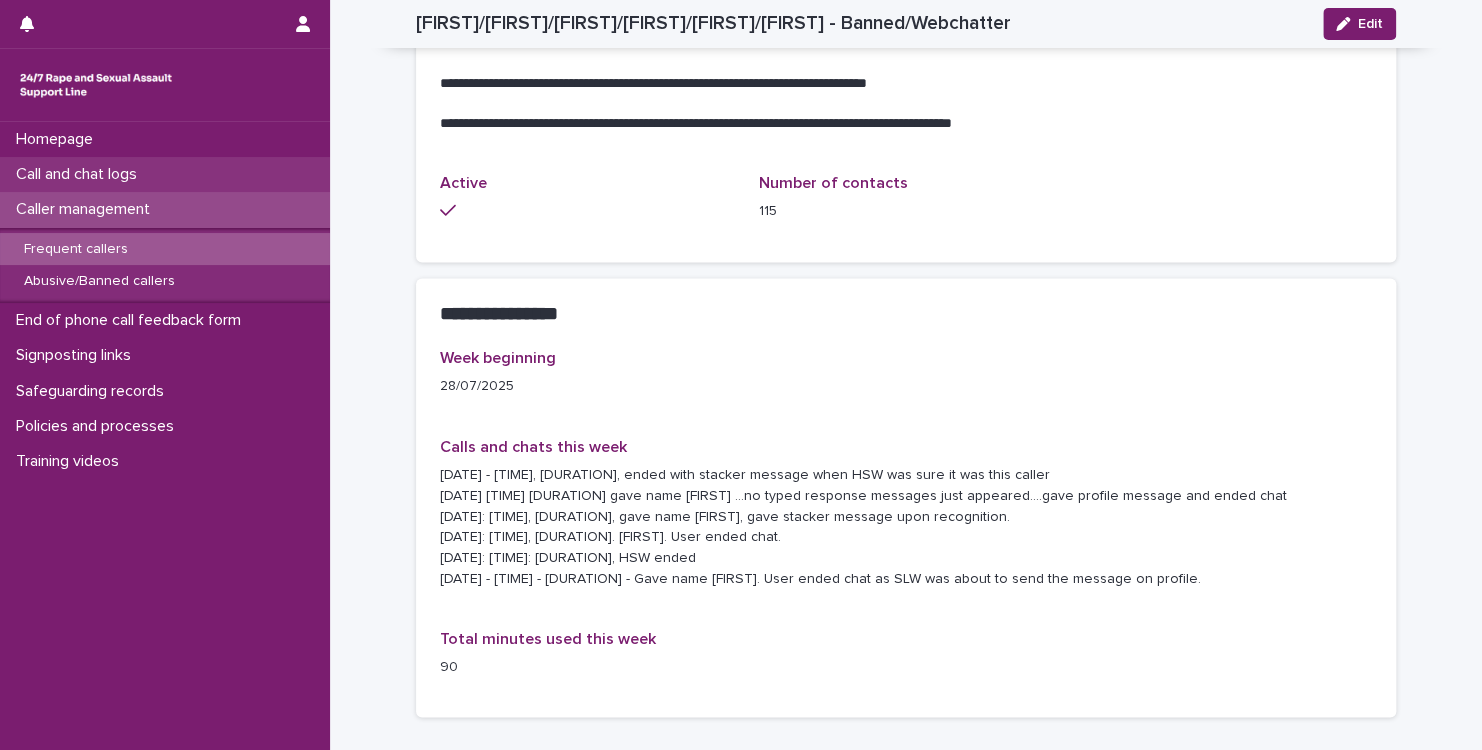 click on "Call and chat logs" at bounding box center (80, 174) 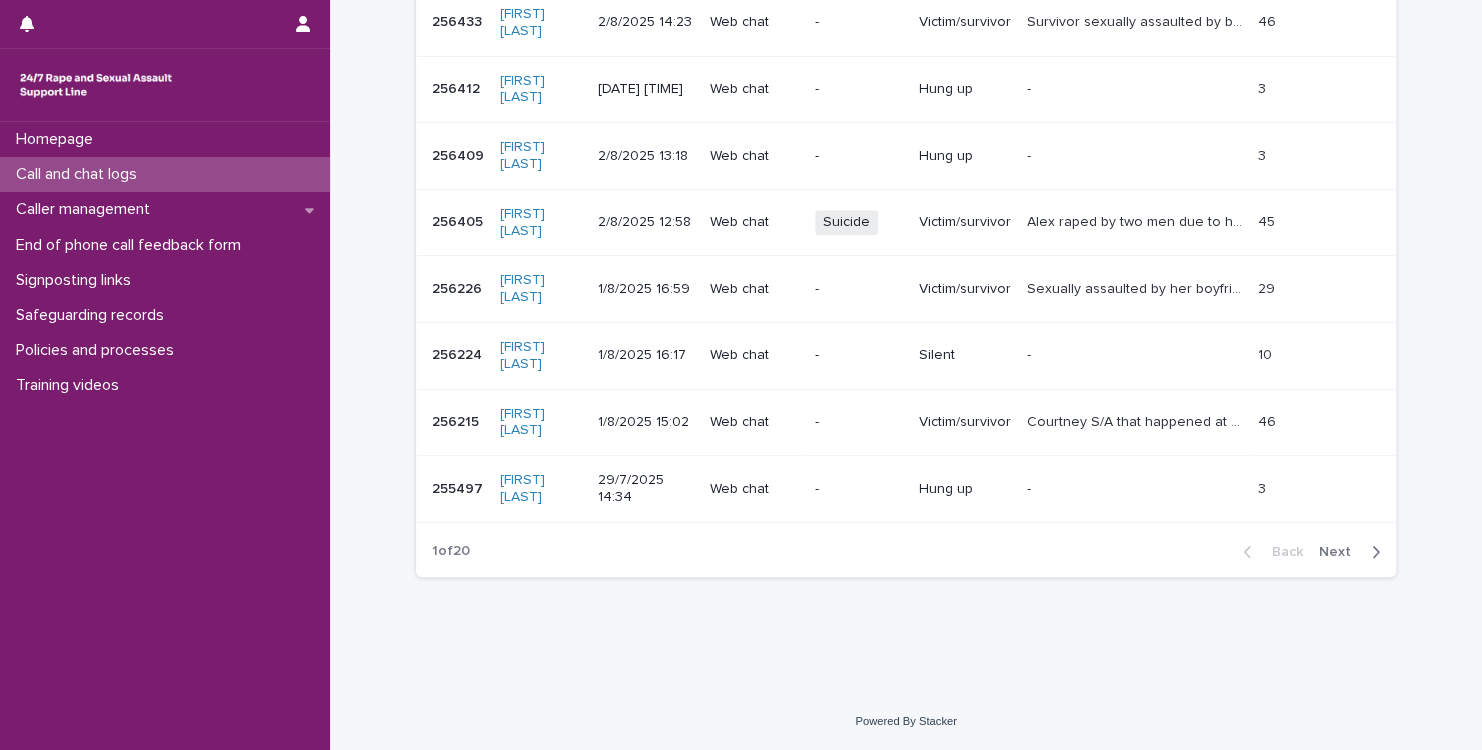 scroll, scrollTop: 0, scrollLeft: 0, axis: both 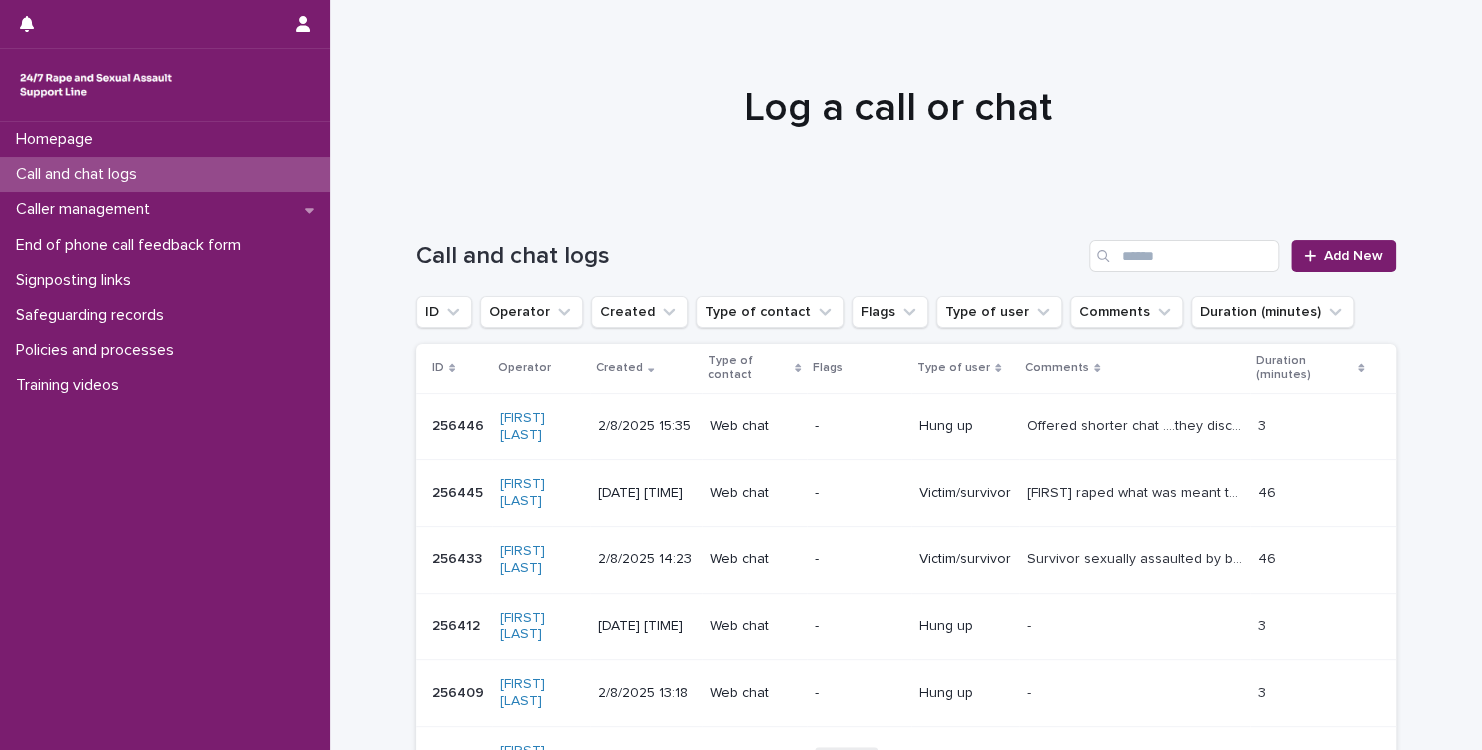 click on "2/8/2025 14:23" at bounding box center [646, 559] 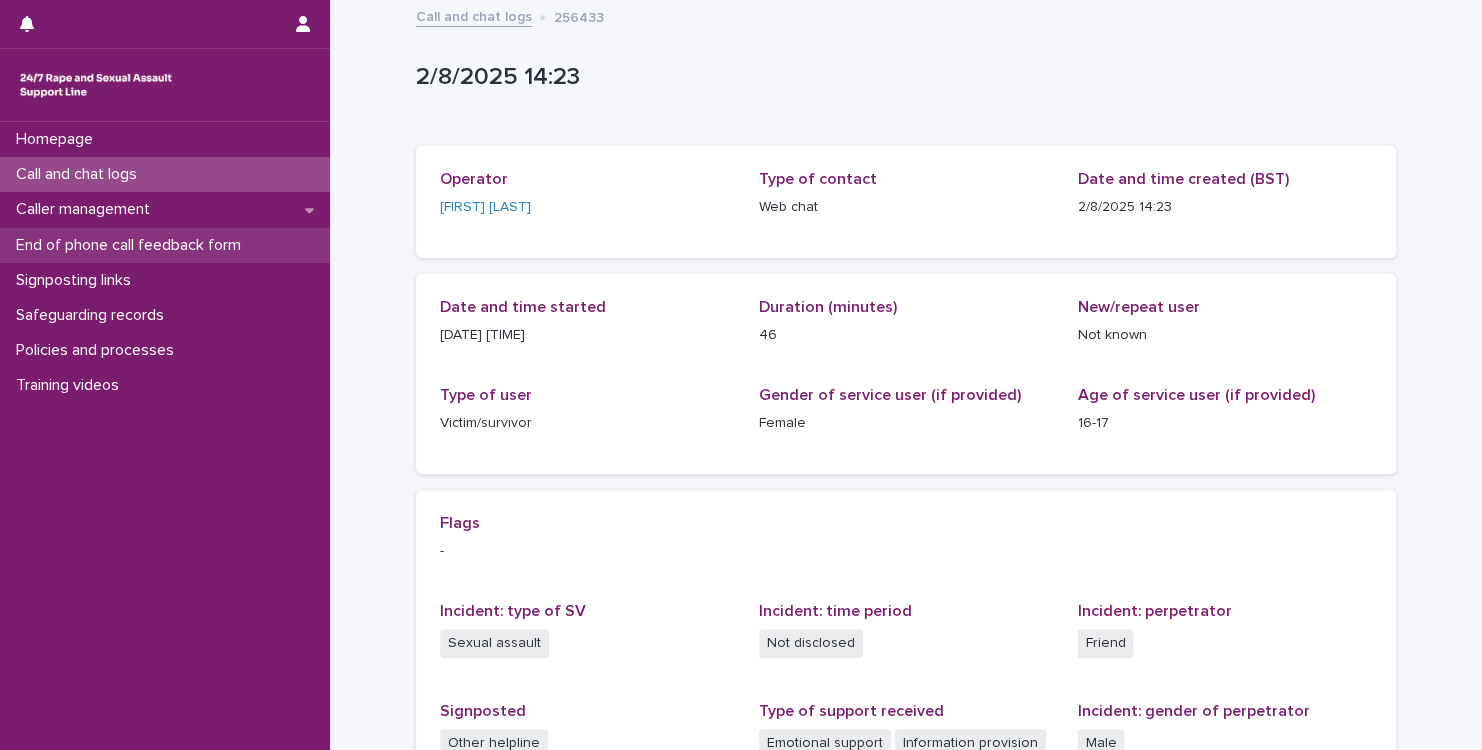 click on "End of phone call feedback form" at bounding box center (132, 245) 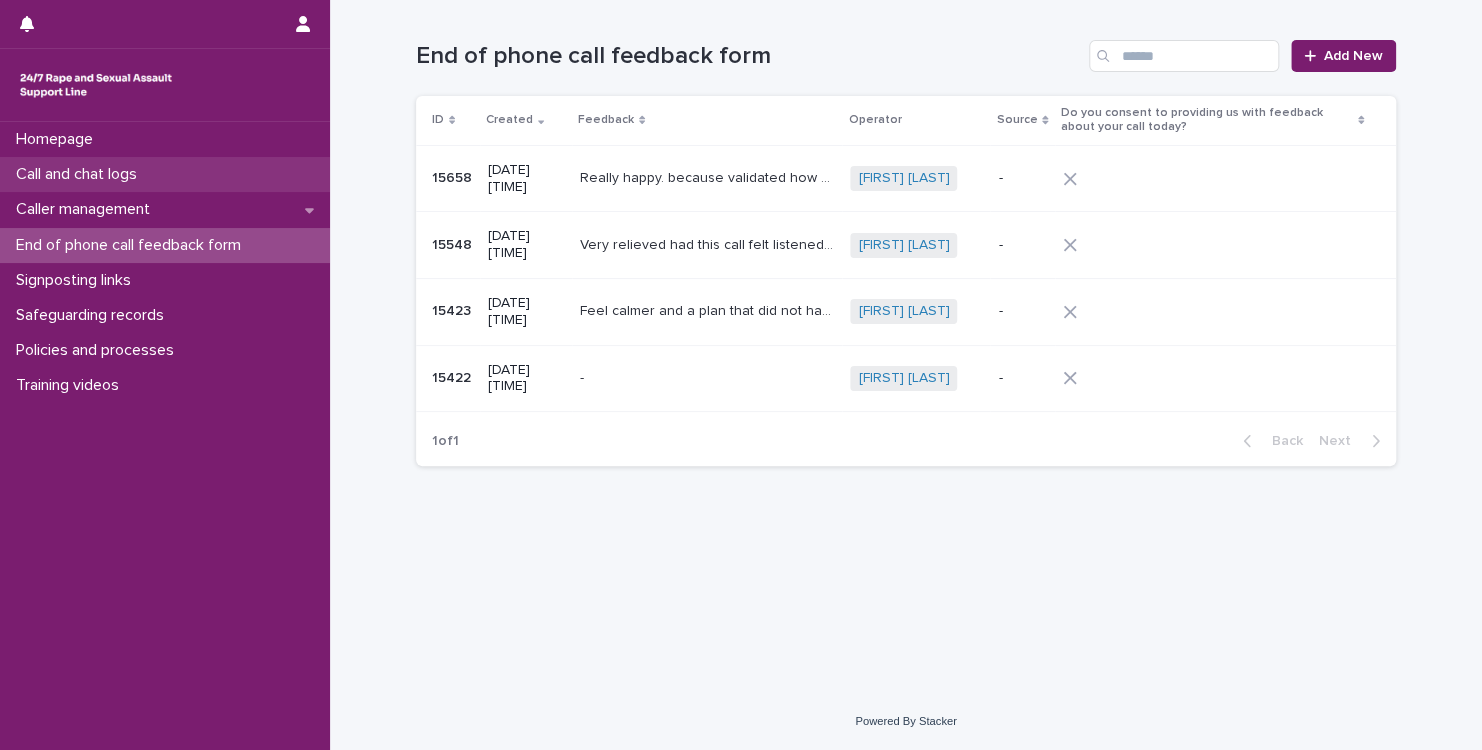 click on "Call and chat logs" at bounding box center [80, 174] 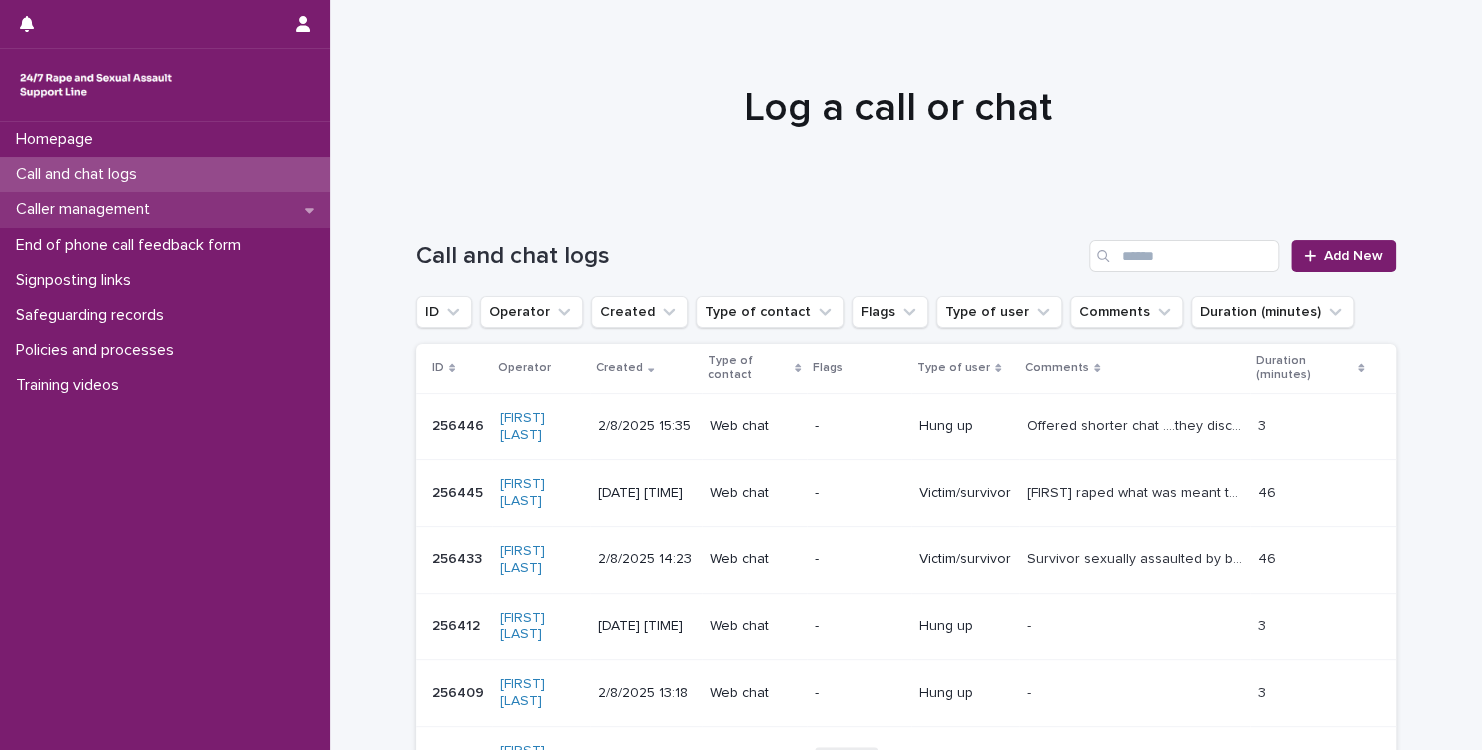 click on "Caller management" at bounding box center [87, 209] 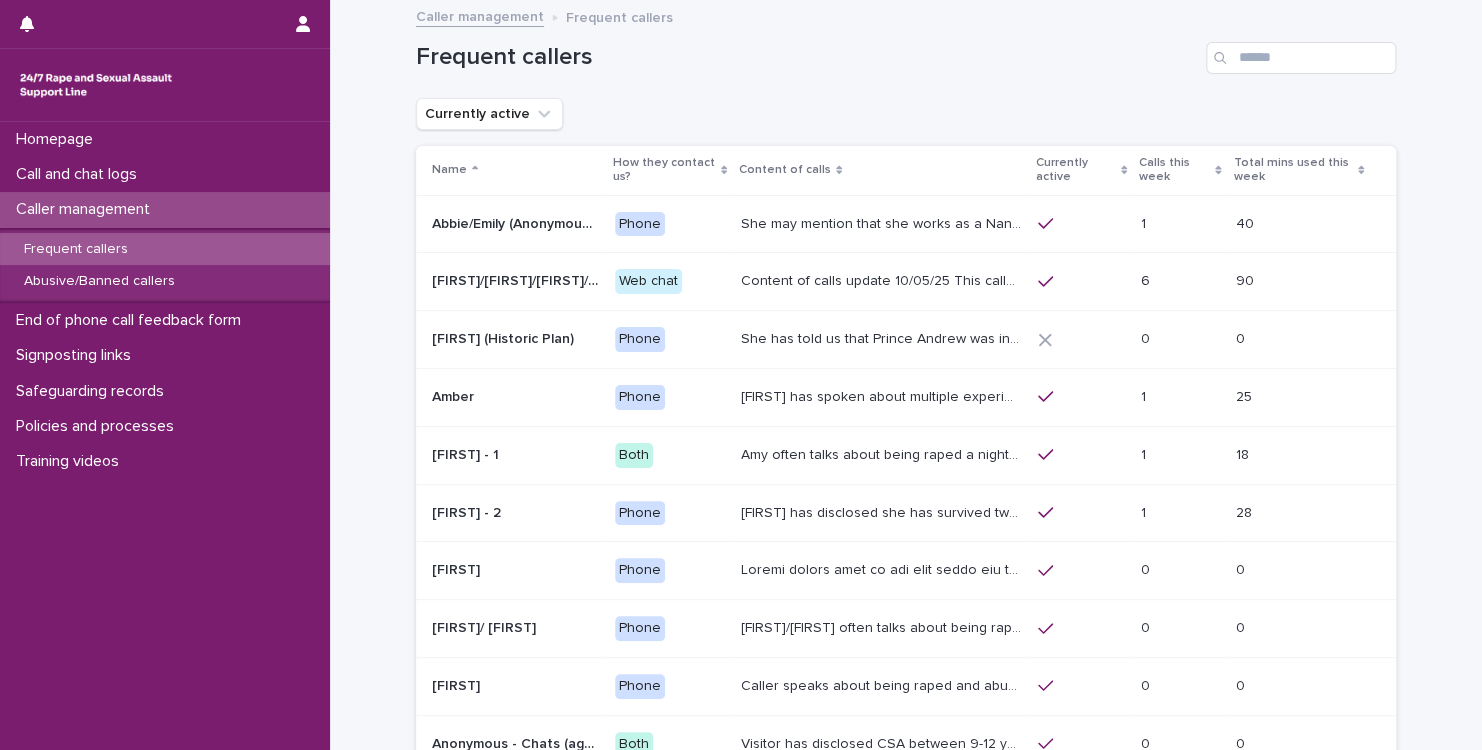 click on "Frequent callers" at bounding box center (76, 249) 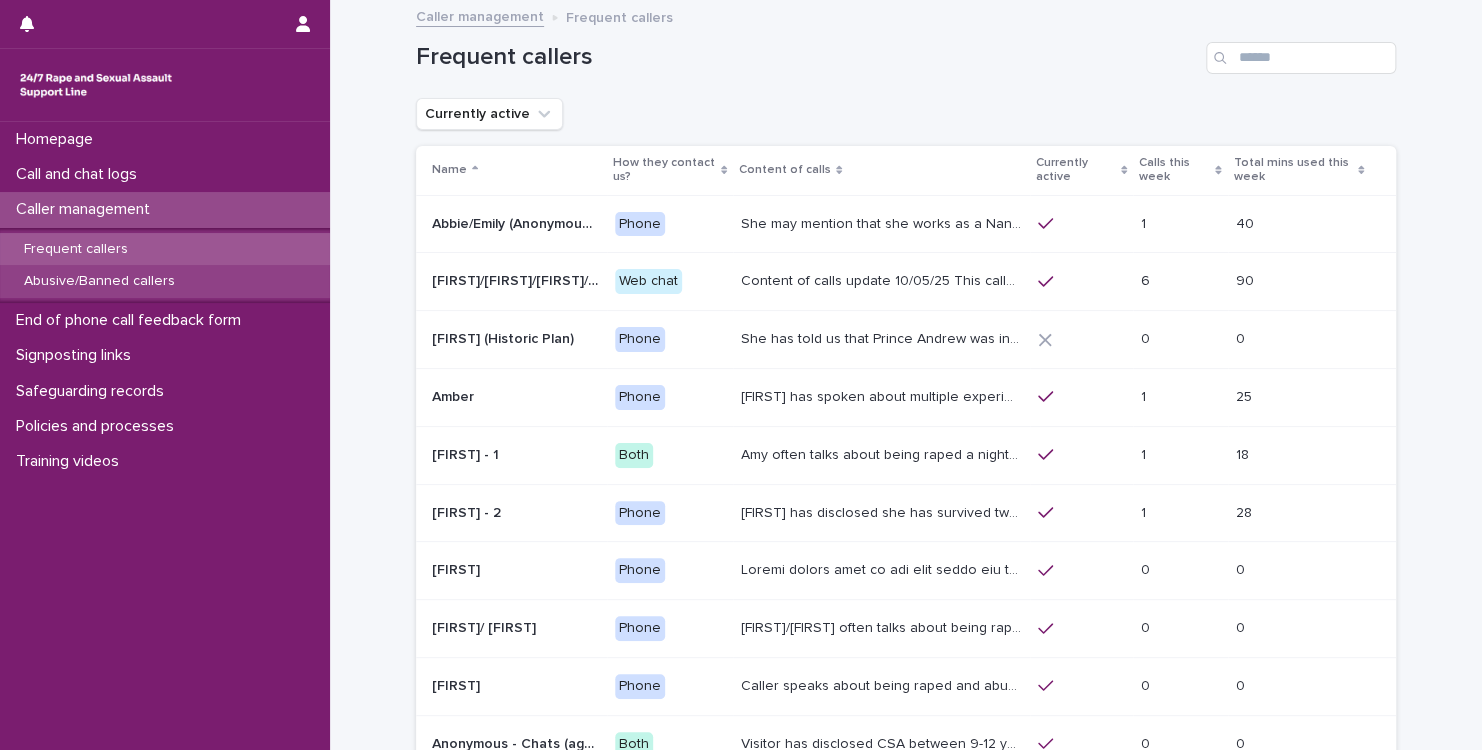 click on "Abusive/Banned callers" at bounding box center [99, 281] 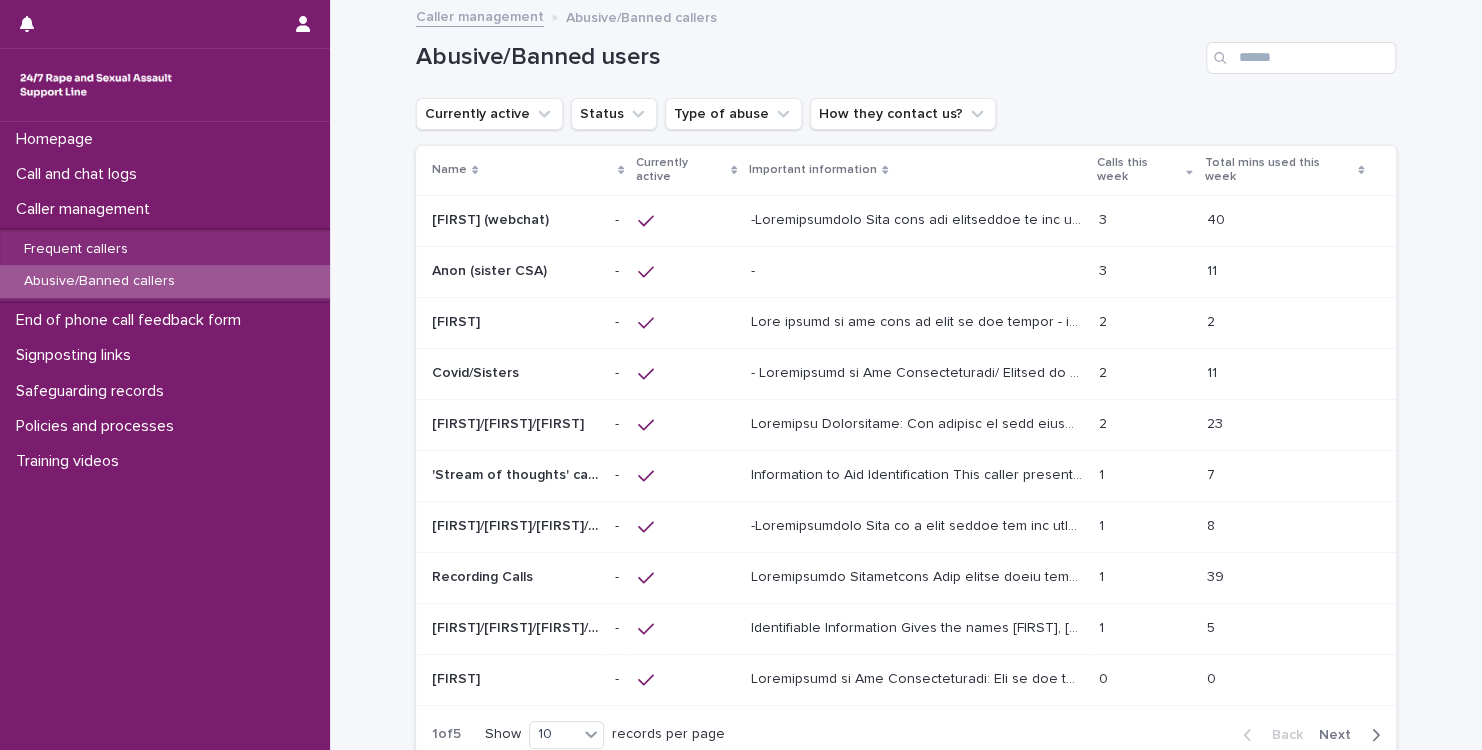 click at bounding box center [919, 371] 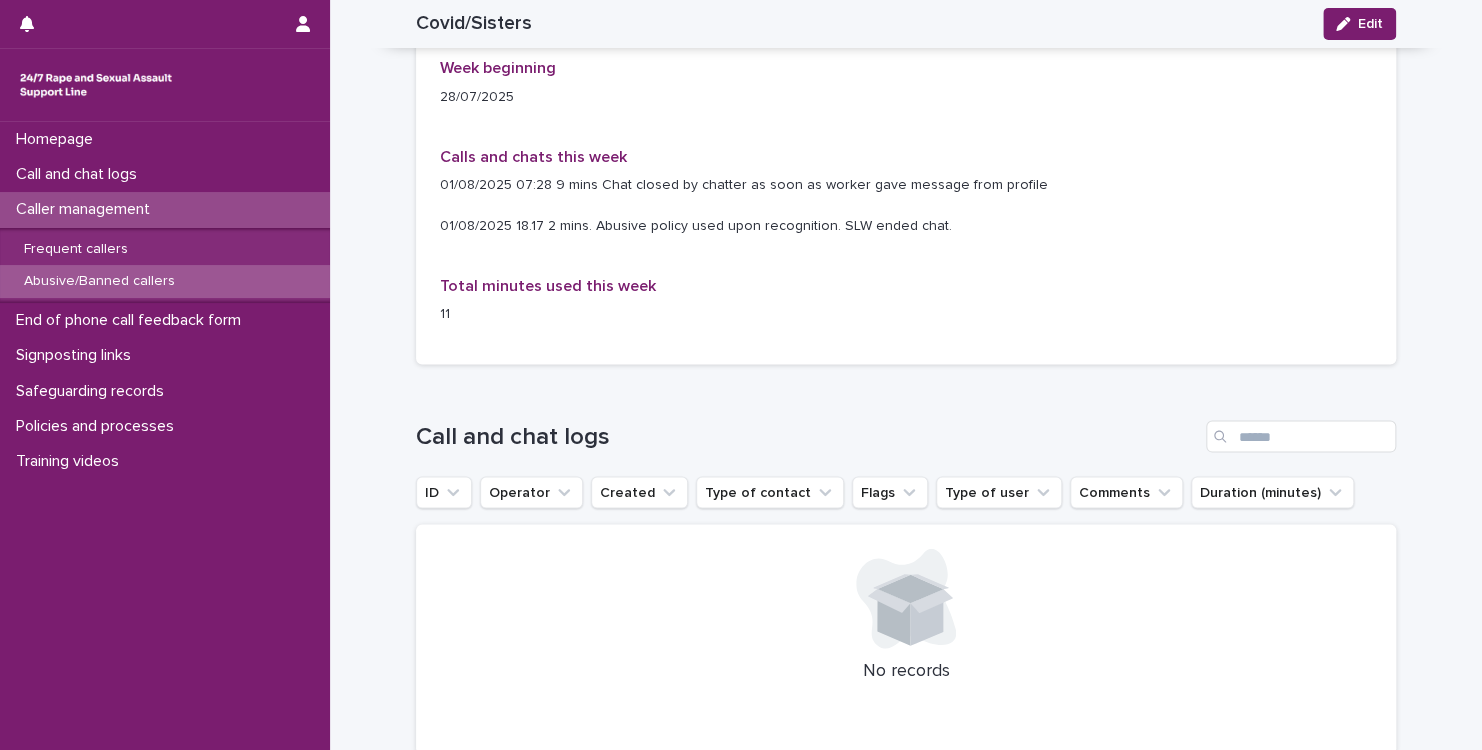 scroll, scrollTop: 1948, scrollLeft: 0, axis: vertical 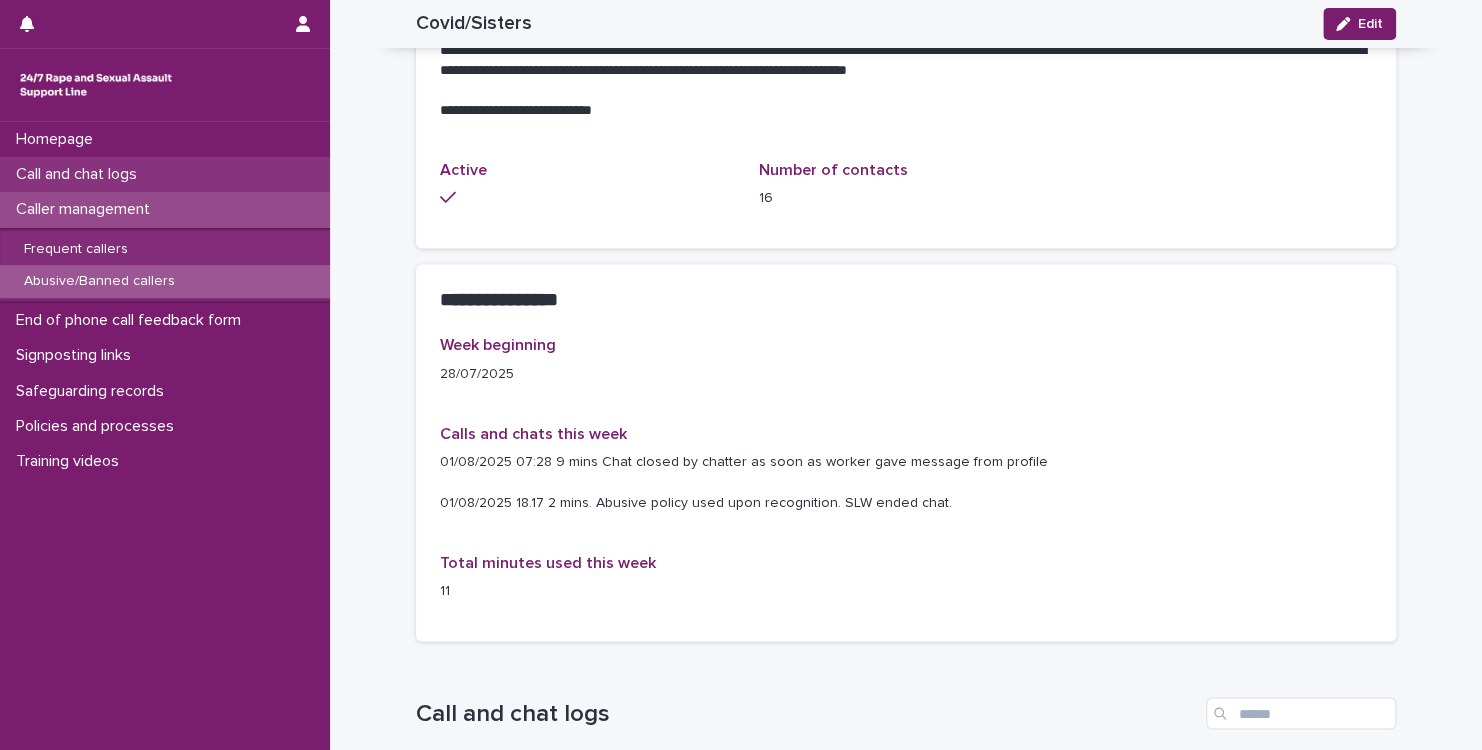 click on "Call and chat logs" at bounding box center [80, 174] 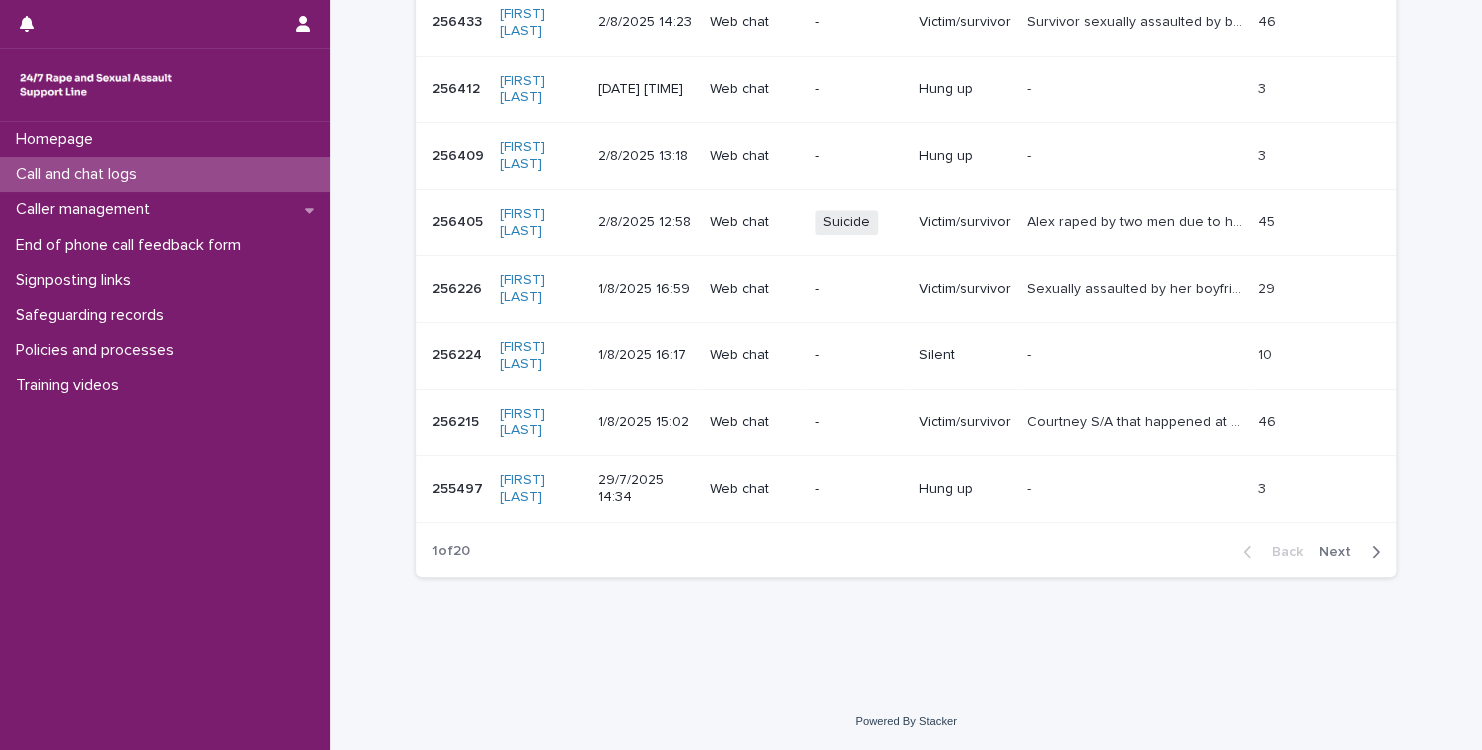 scroll, scrollTop: 0, scrollLeft: 0, axis: both 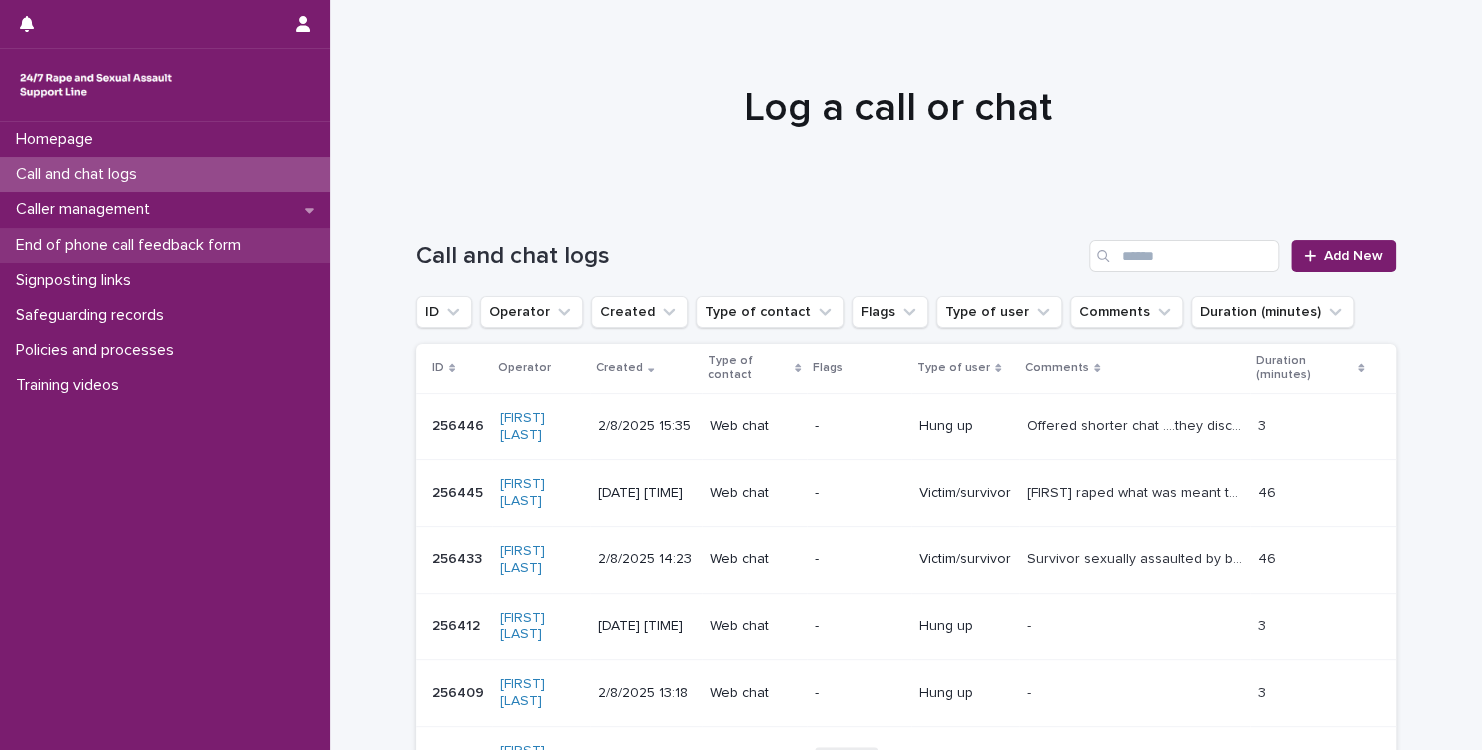 click on "End of phone call feedback form" at bounding box center (132, 245) 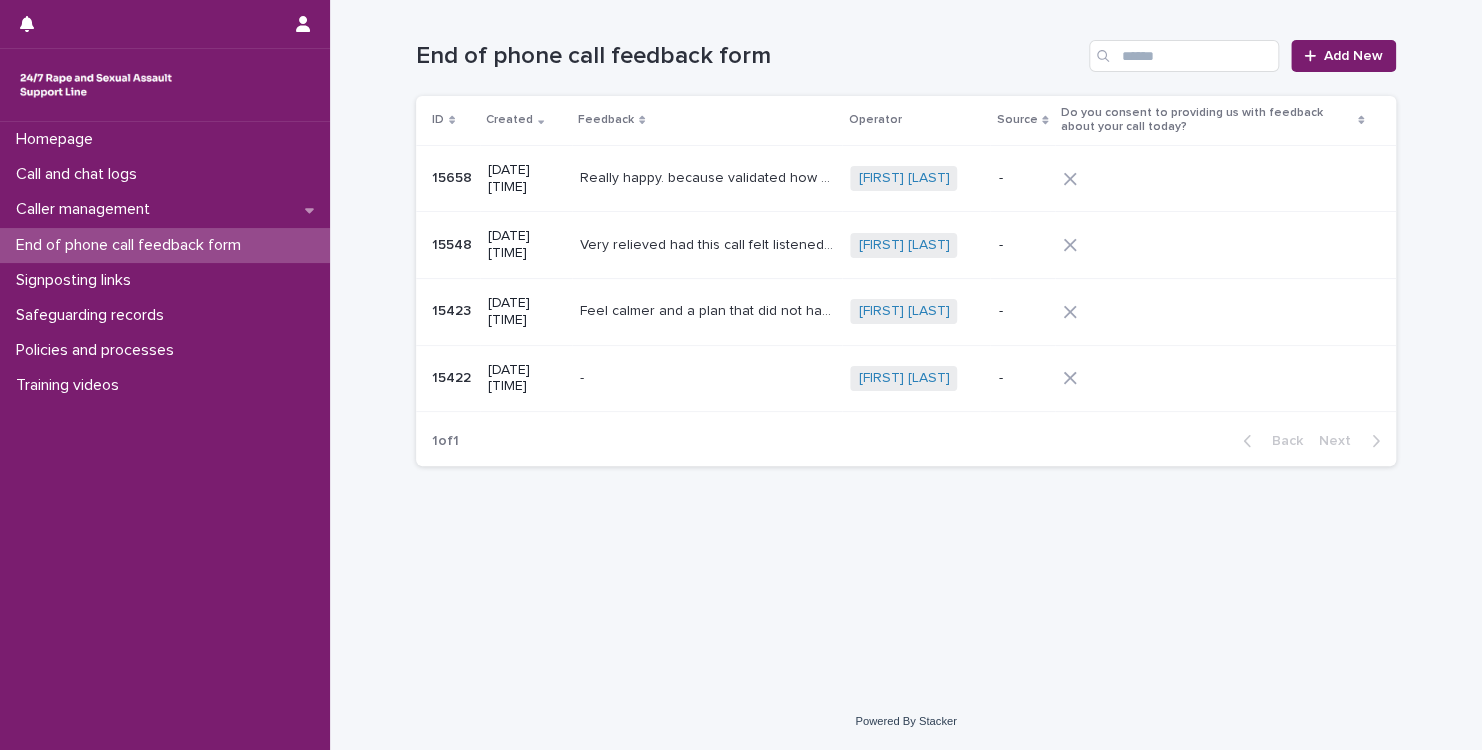 click on "Really happy. because  validated how she was feeling and needed to hear that." at bounding box center [709, 176] 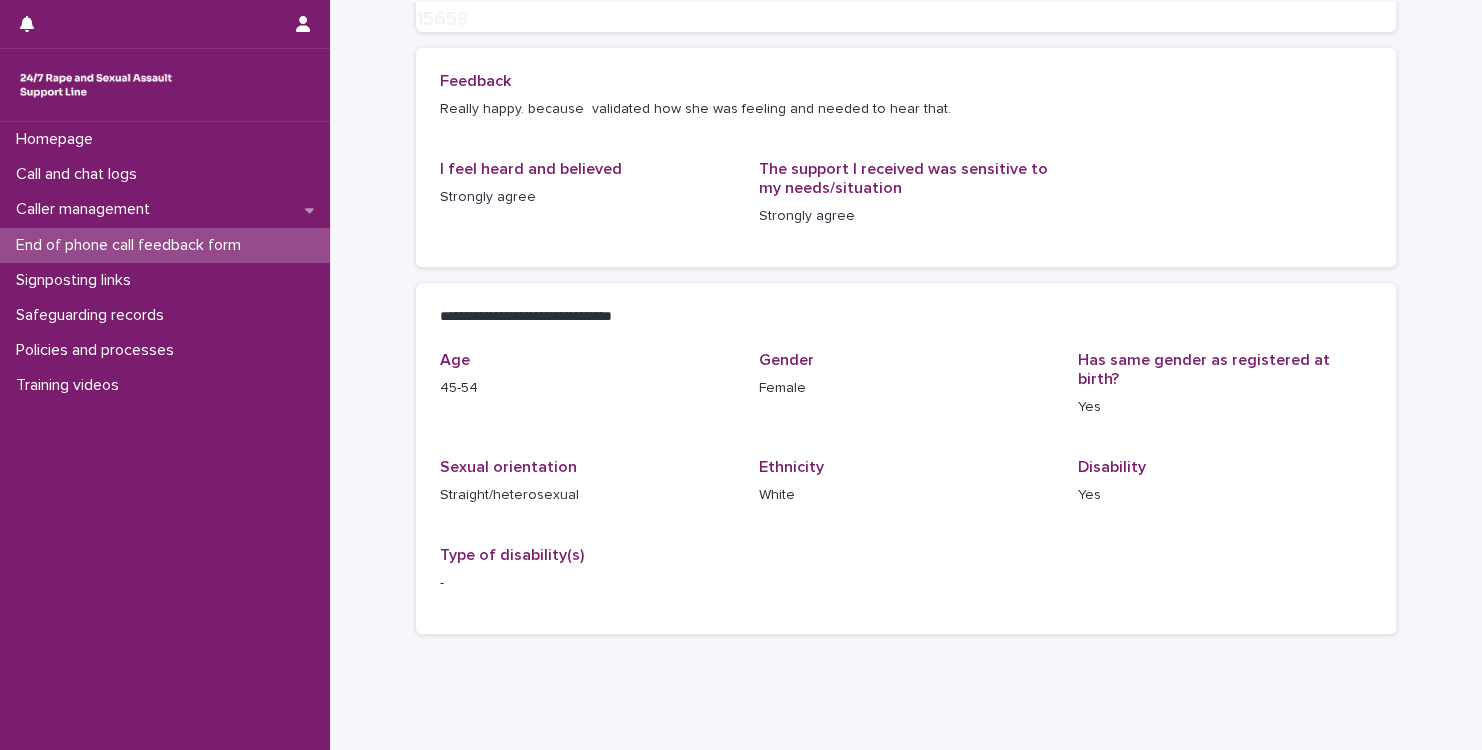 scroll, scrollTop: 263, scrollLeft: 0, axis: vertical 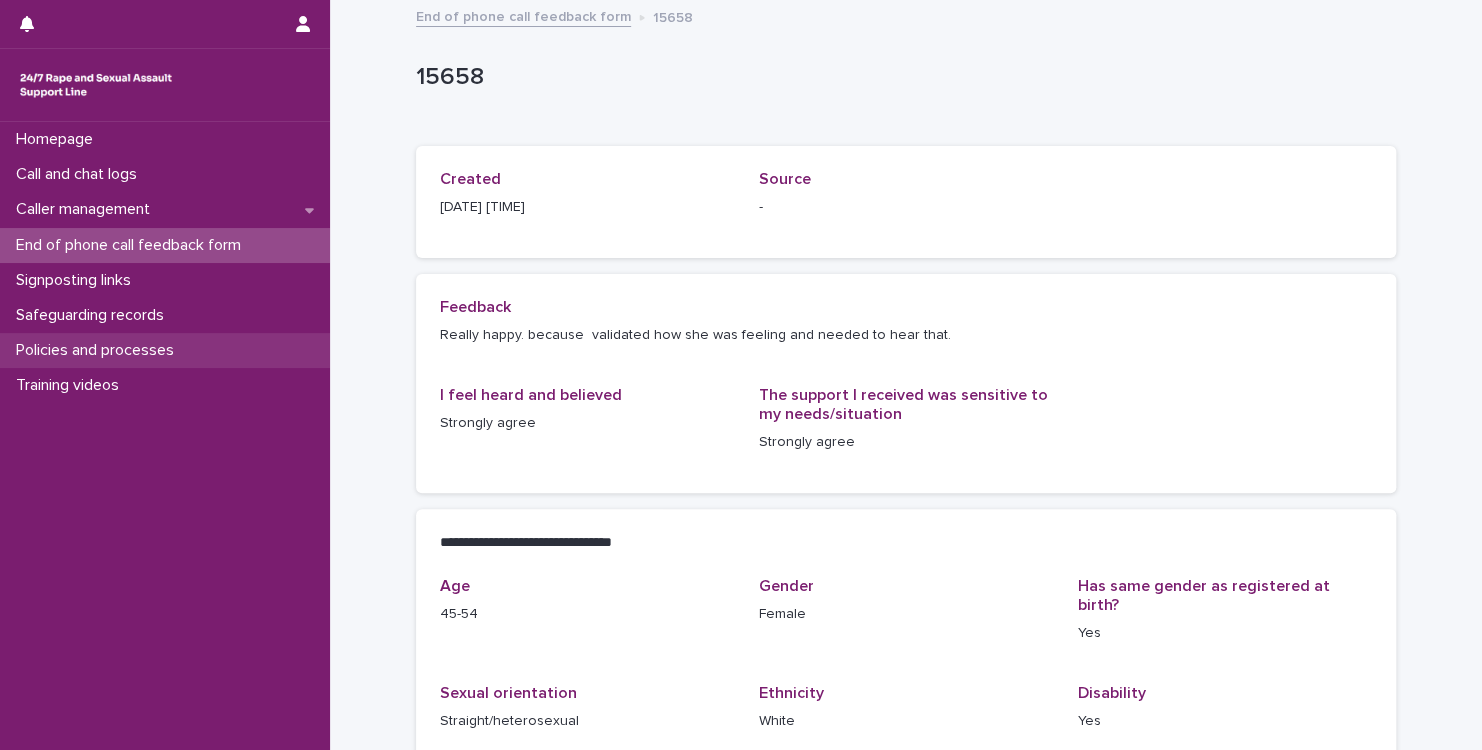 click on "Policies and processes" at bounding box center [99, 350] 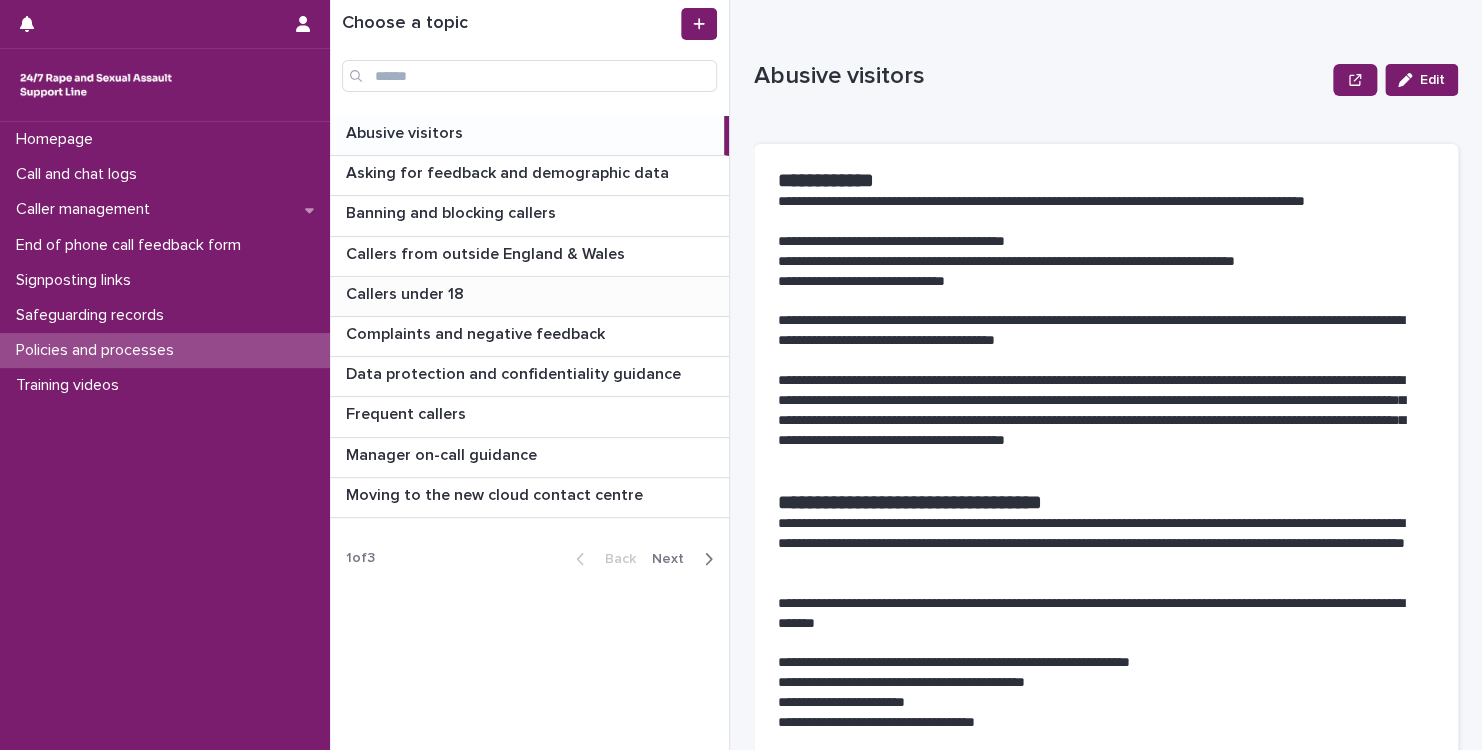 click on "Callers under 18" at bounding box center (407, 292) 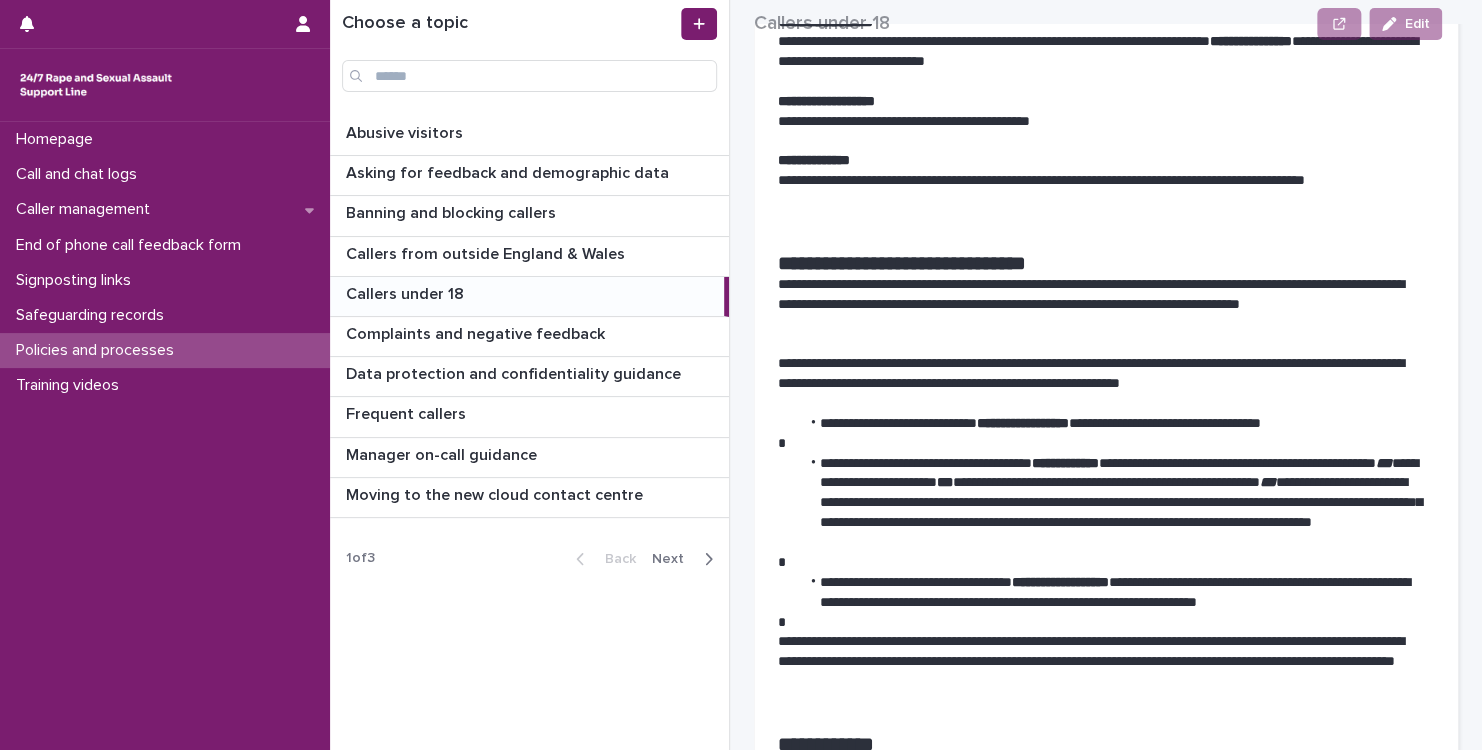 scroll, scrollTop: 173, scrollLeft: 0, axis: vertical 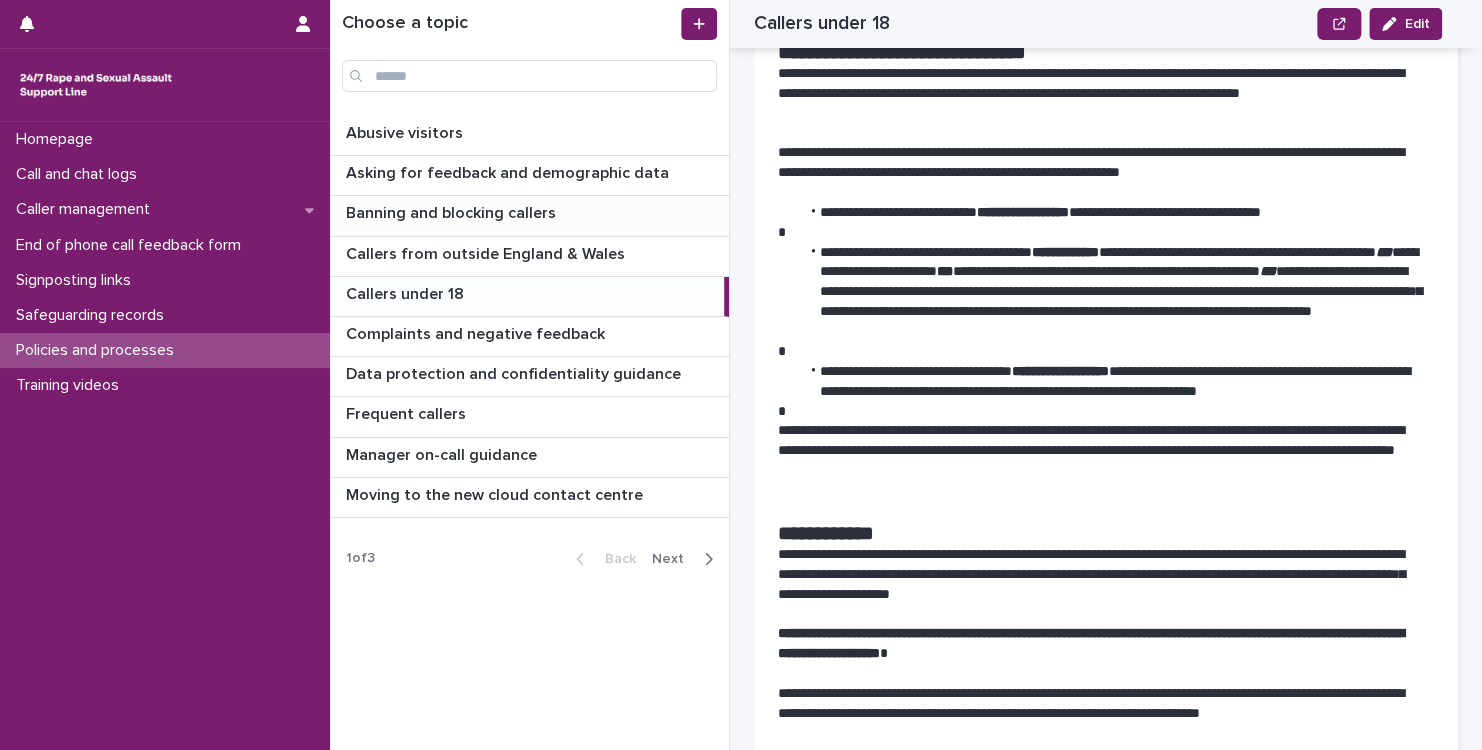 click on "Banning and blocking callers" at bounding box center (453, 211) 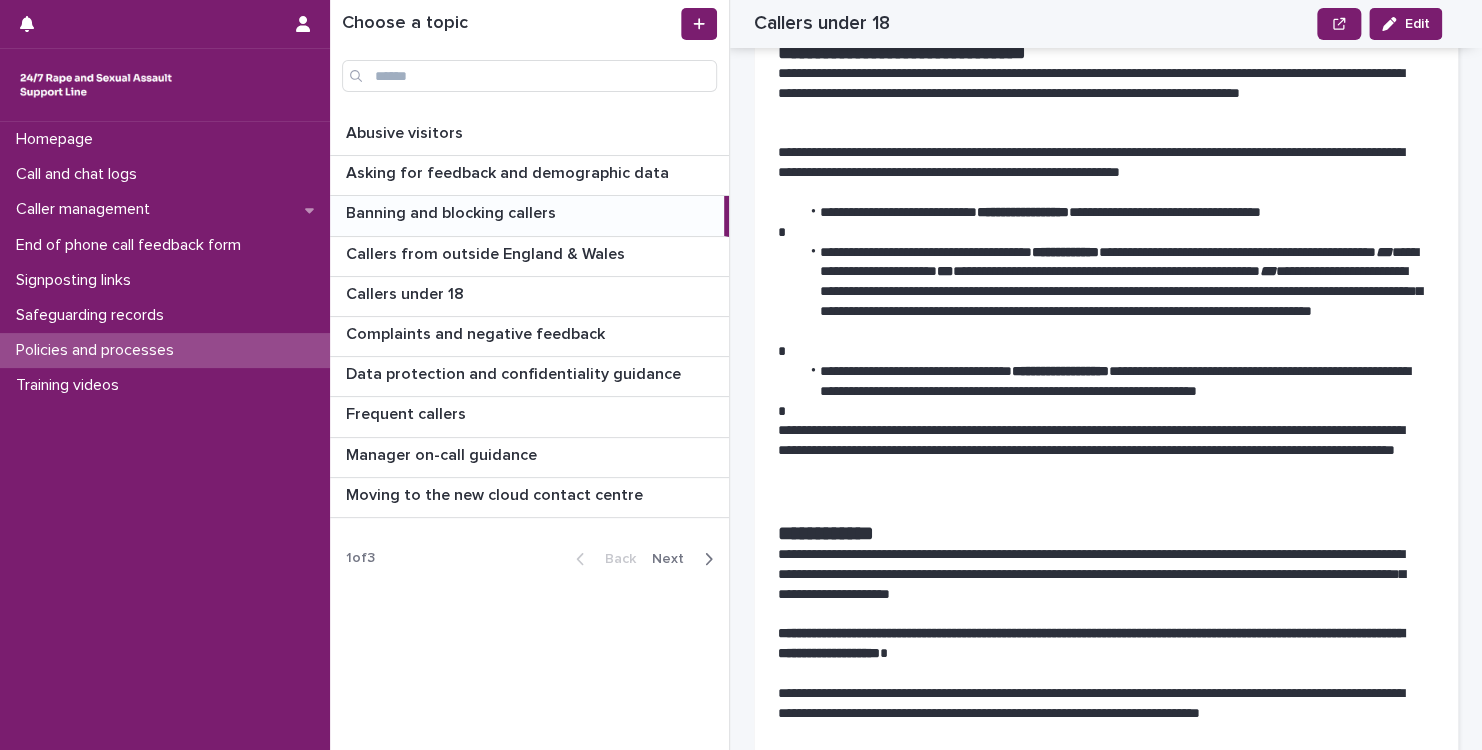 scroll, scrollTop: 0, scrollLeft: 0, axis: both 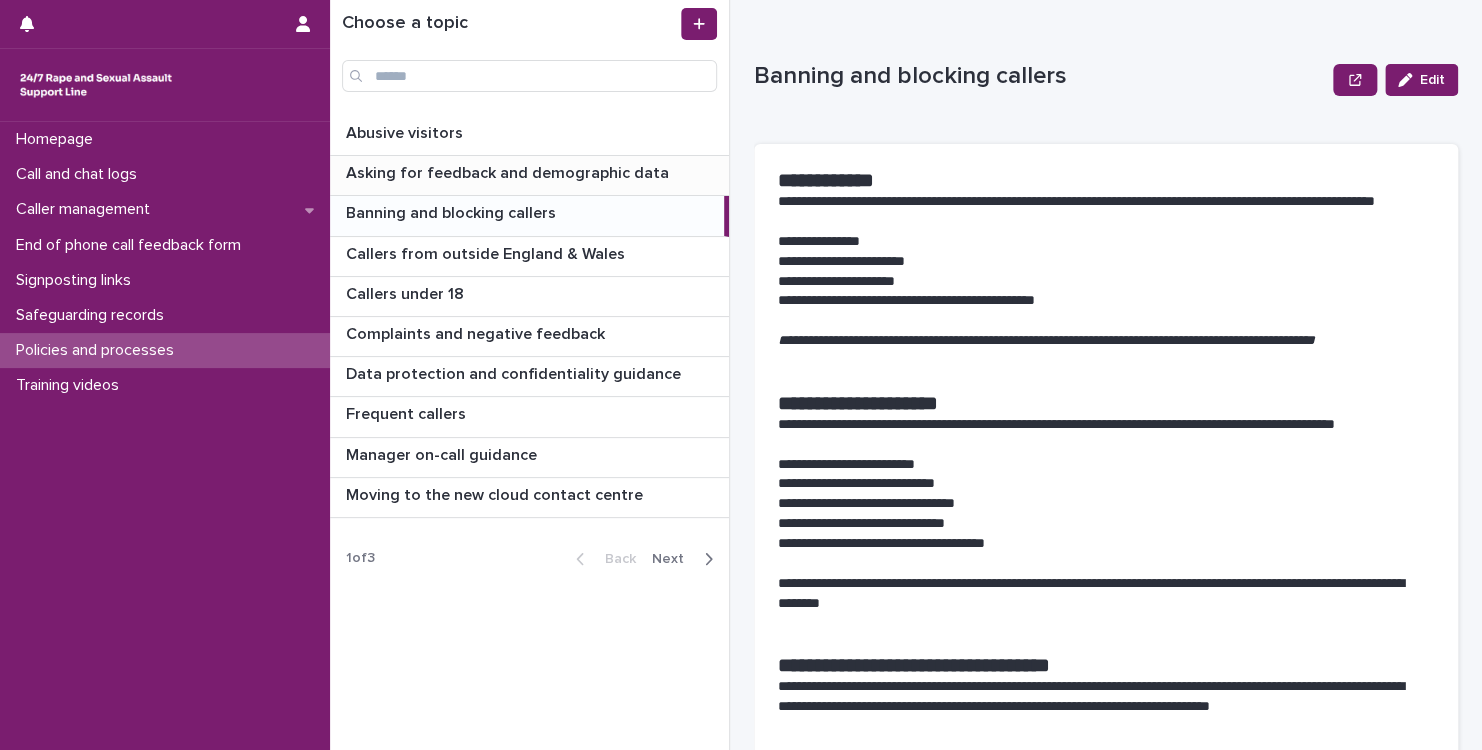 click on "Asking for feedback and demographic data" at bounding box center (509, 171) 